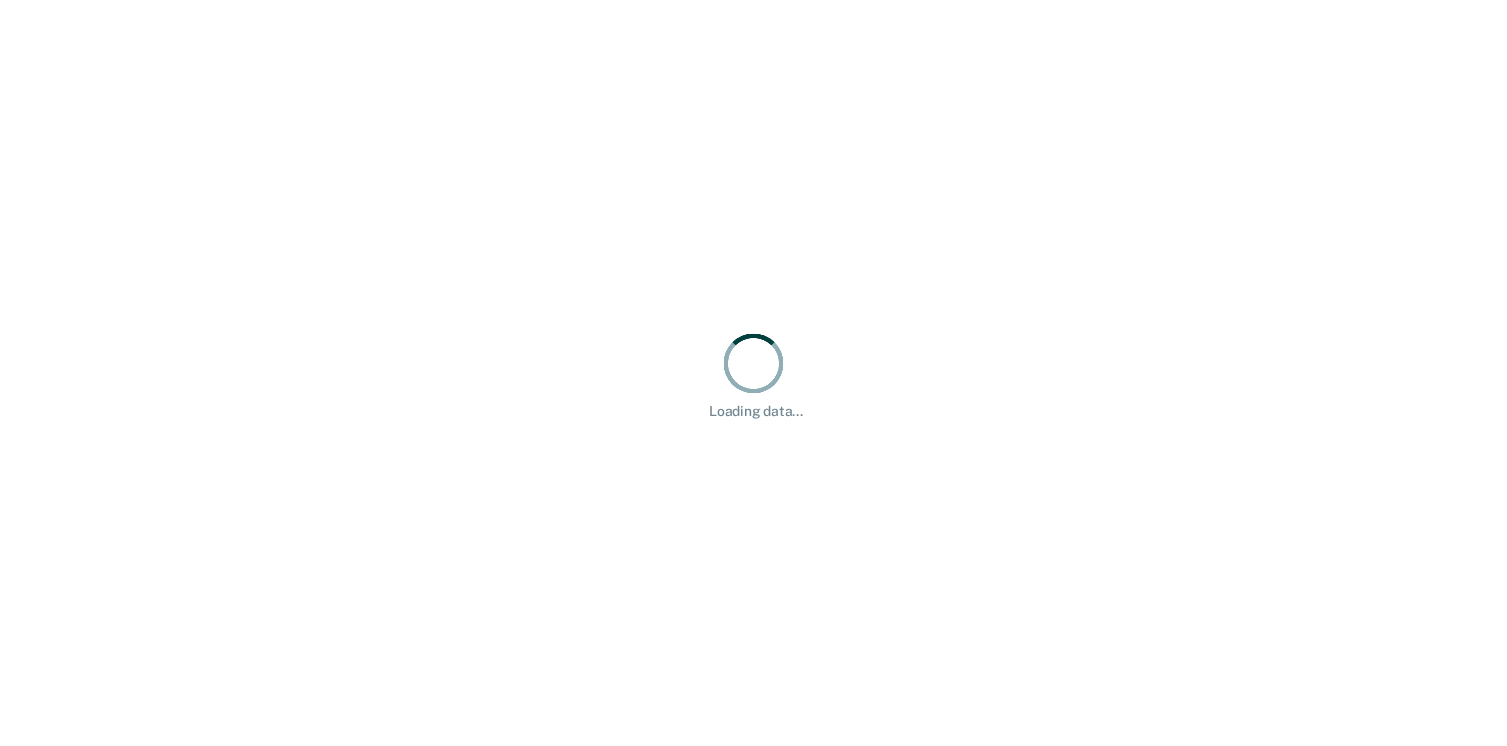 scroll, scrollTop: 0, scrollLeft: 0, axis: both 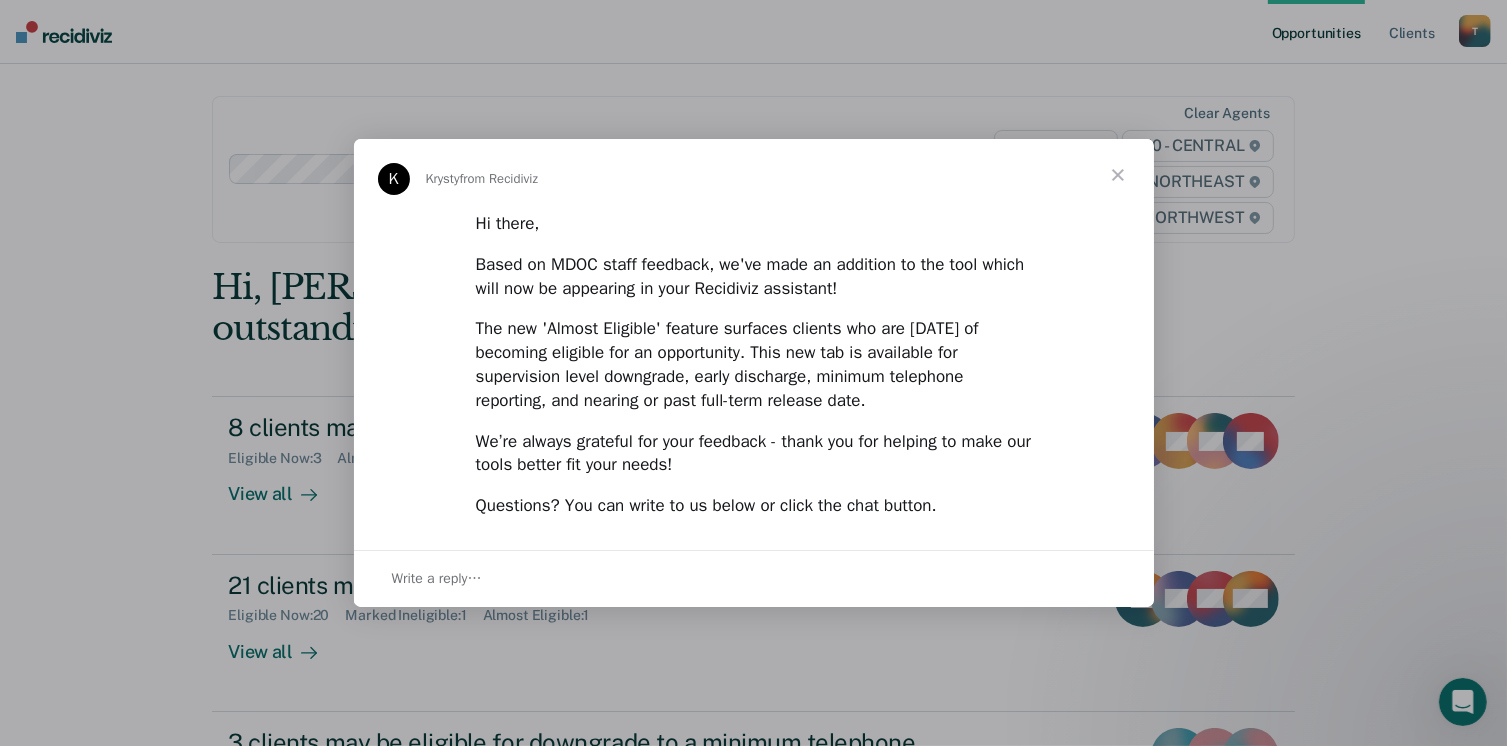 click at bounding box center [1118, 175] 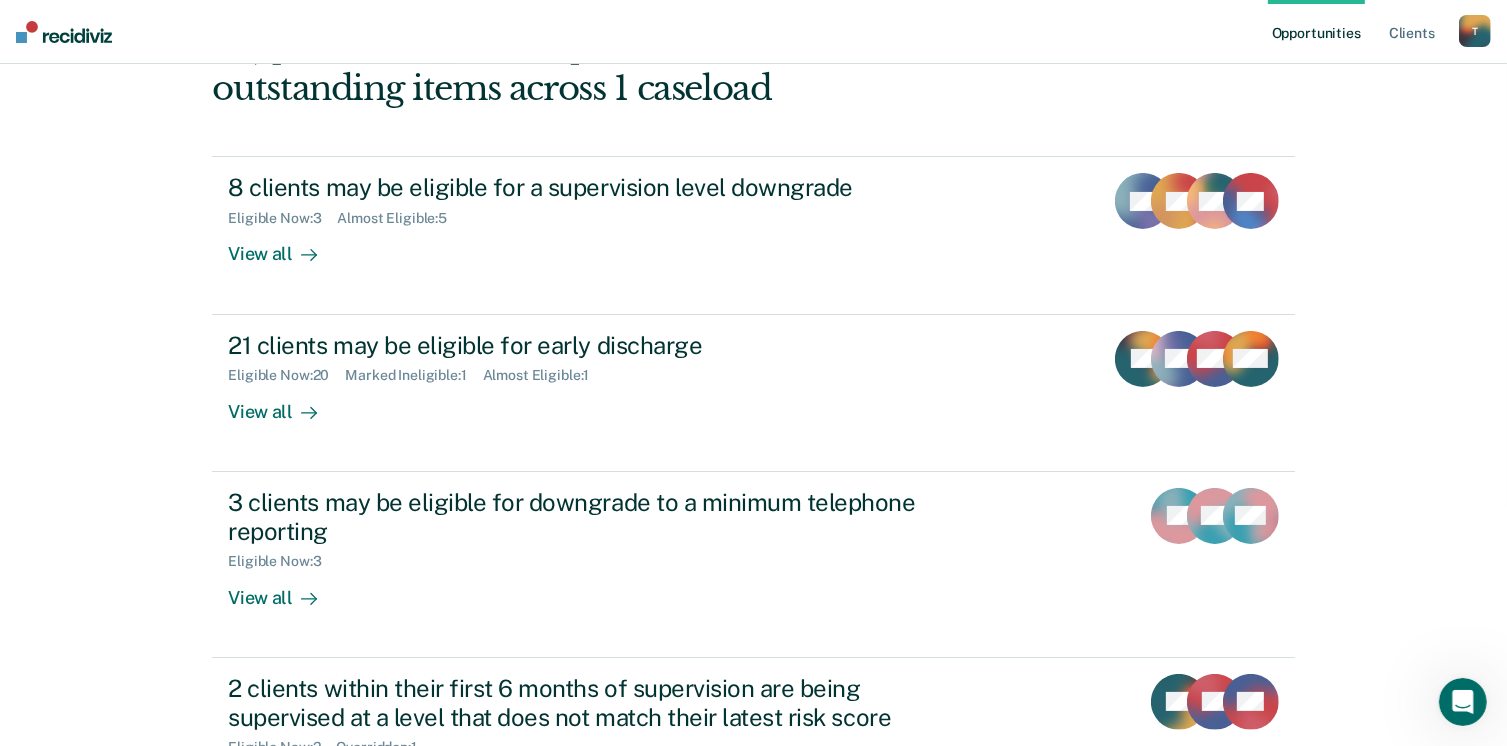 scroll, scrollTop: 300, scrollLeft: 0, axis: vertical 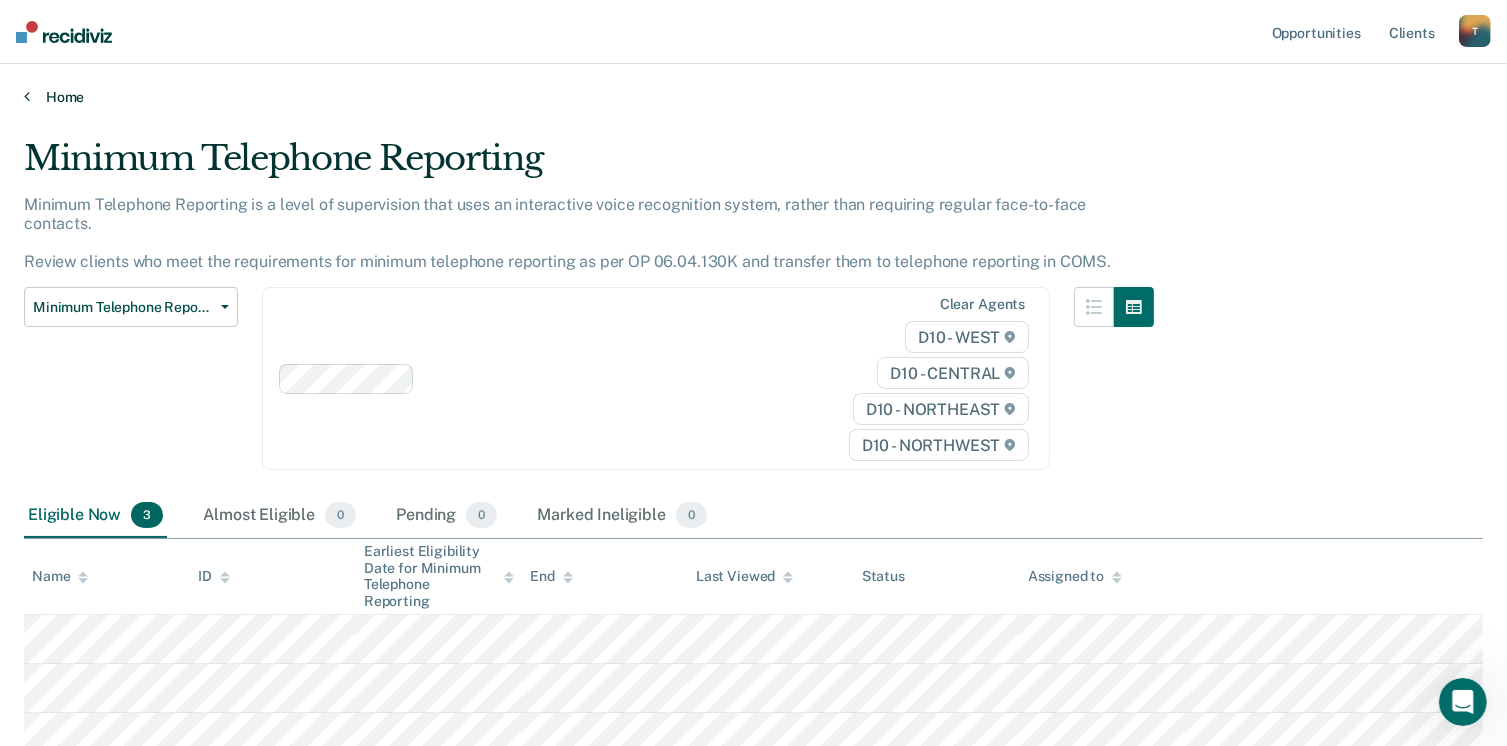 click on "Home" at bounding box center [753, 97] 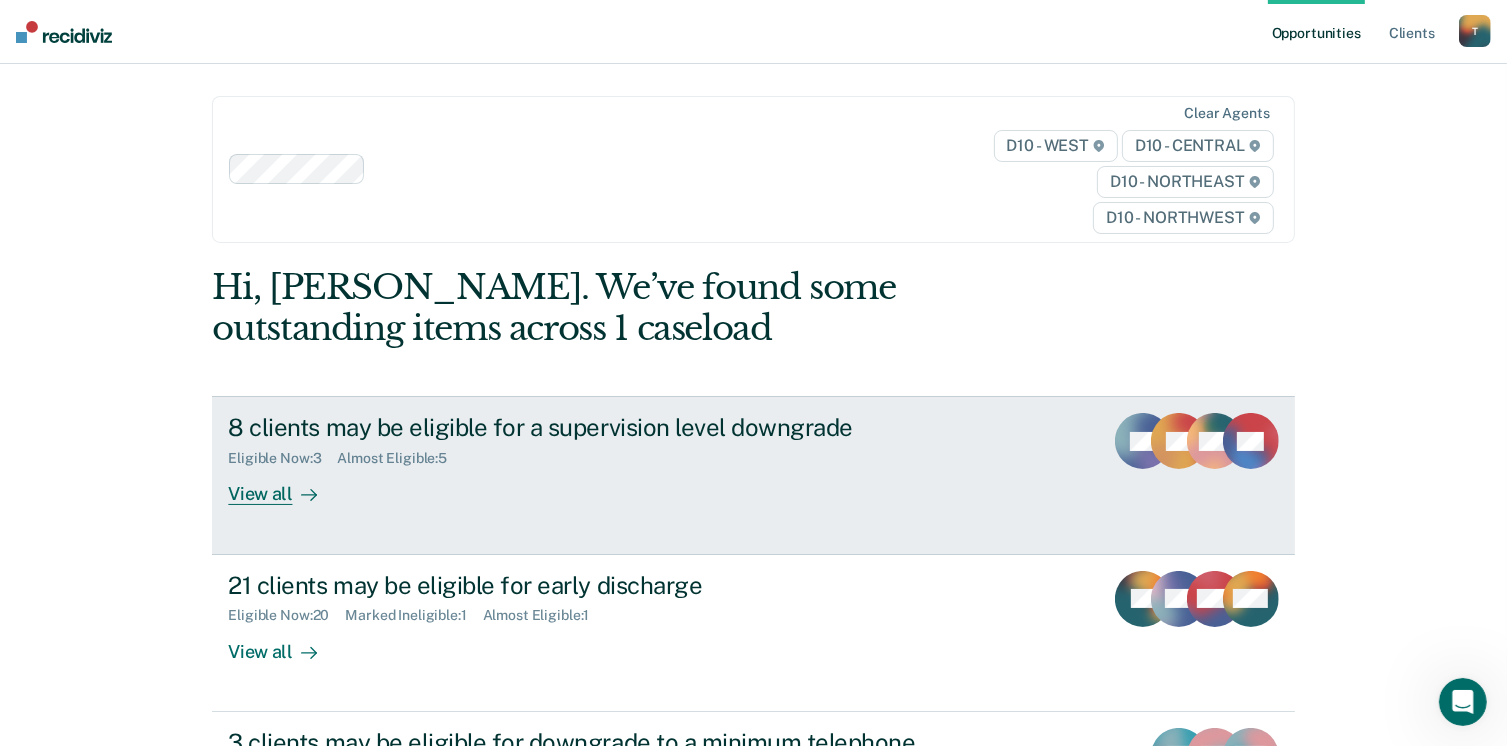 click 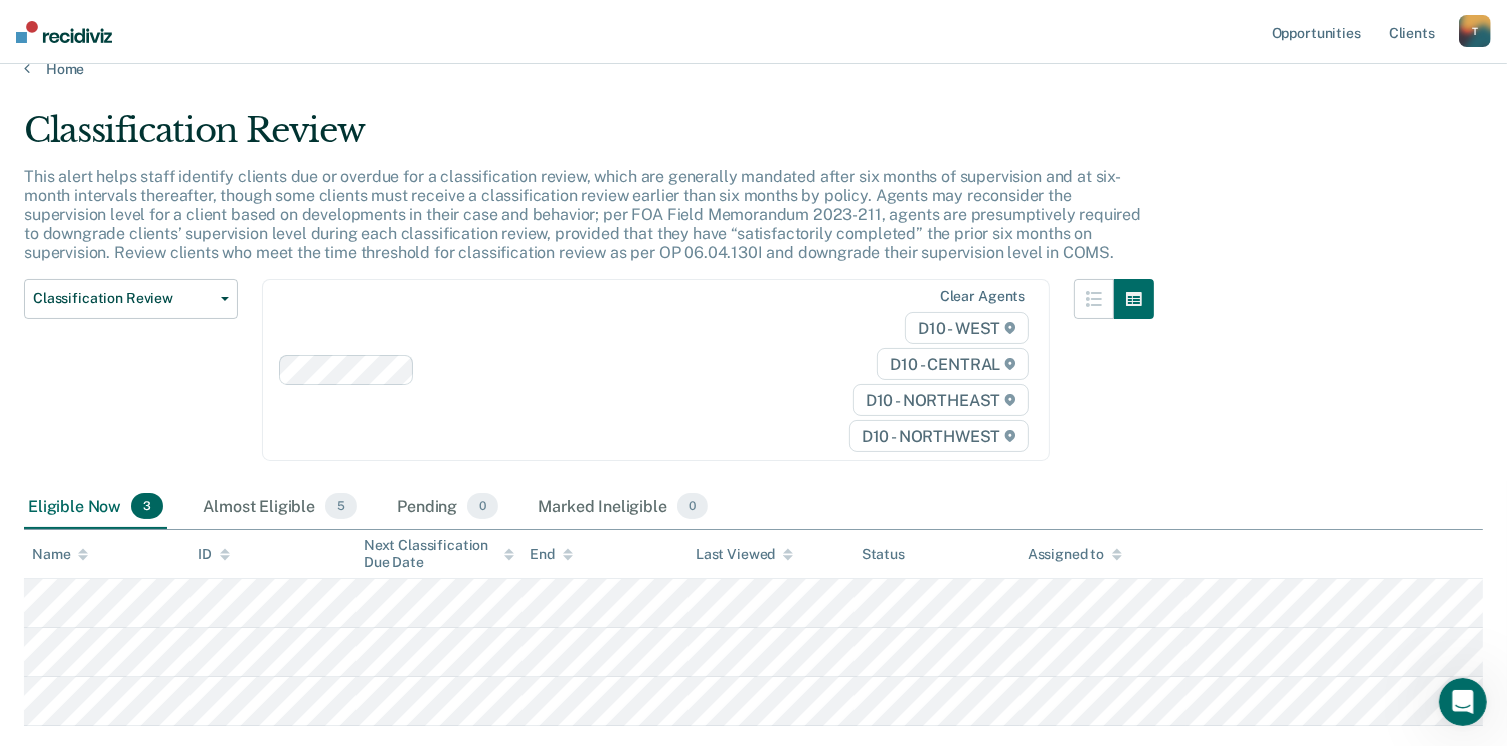 scroll, scrollTop: 0, scrollLeft: 0, axis: both 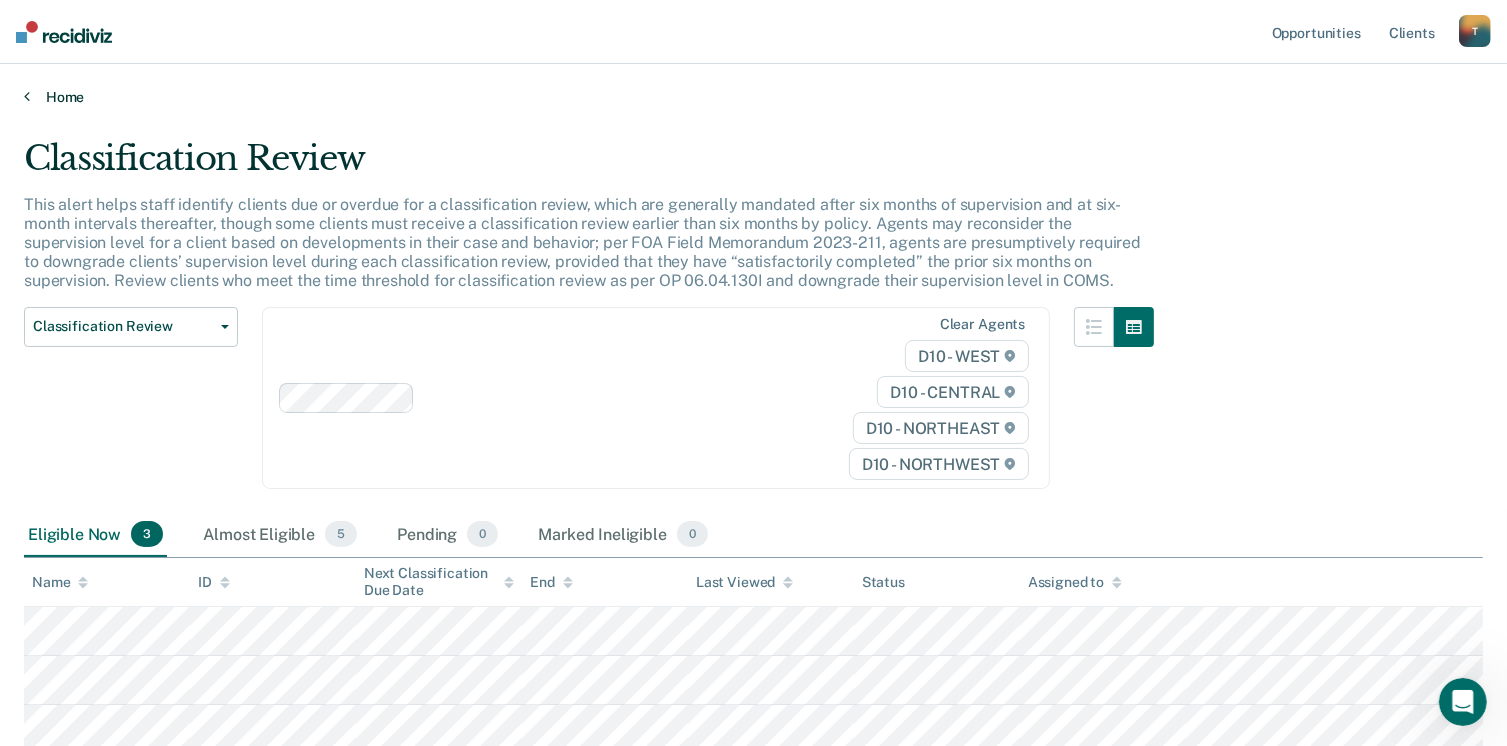 click on "Home" at bounding box center (753, 97) 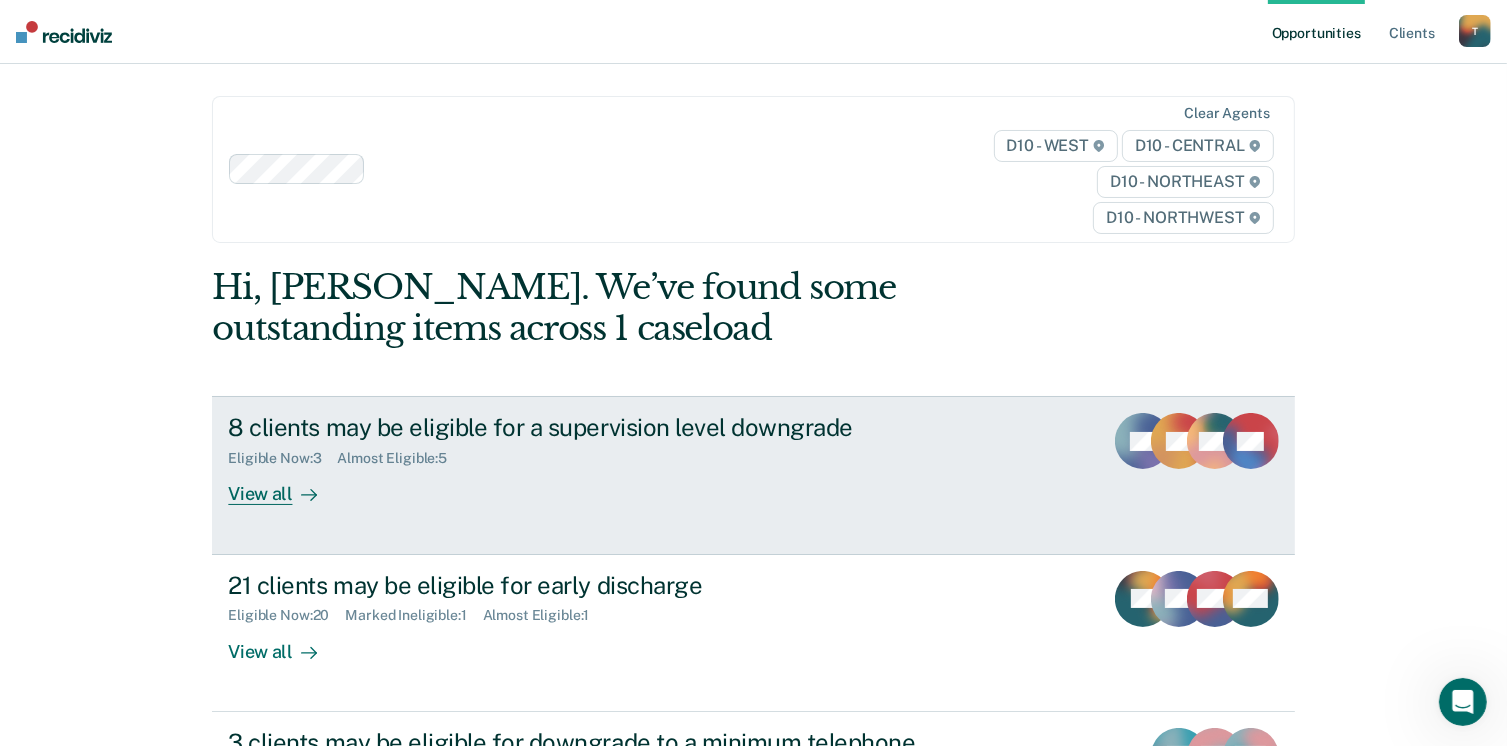 click on "View all" at bounding box center (284, 486) 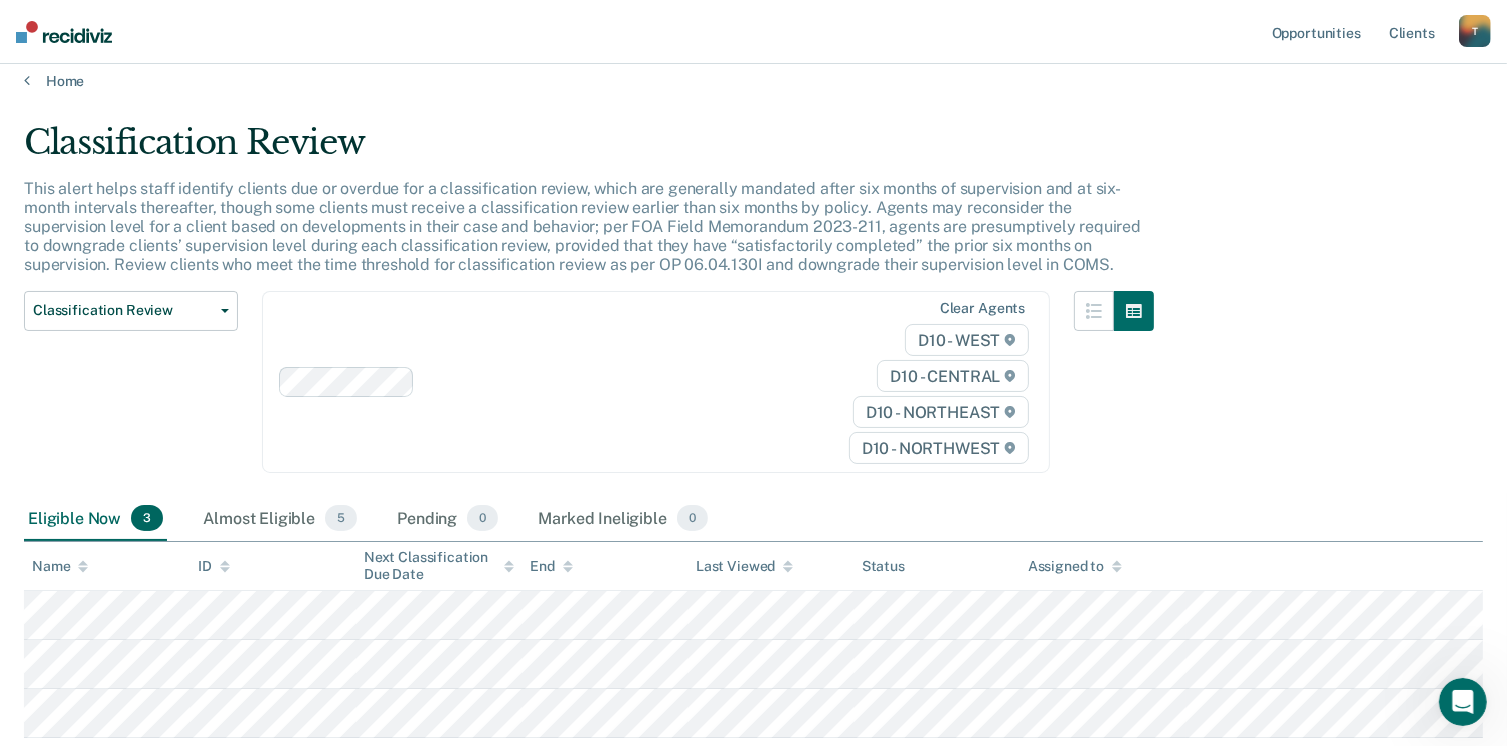 scroll, scrollTop: 0, scrollLeft: 0, axis: both 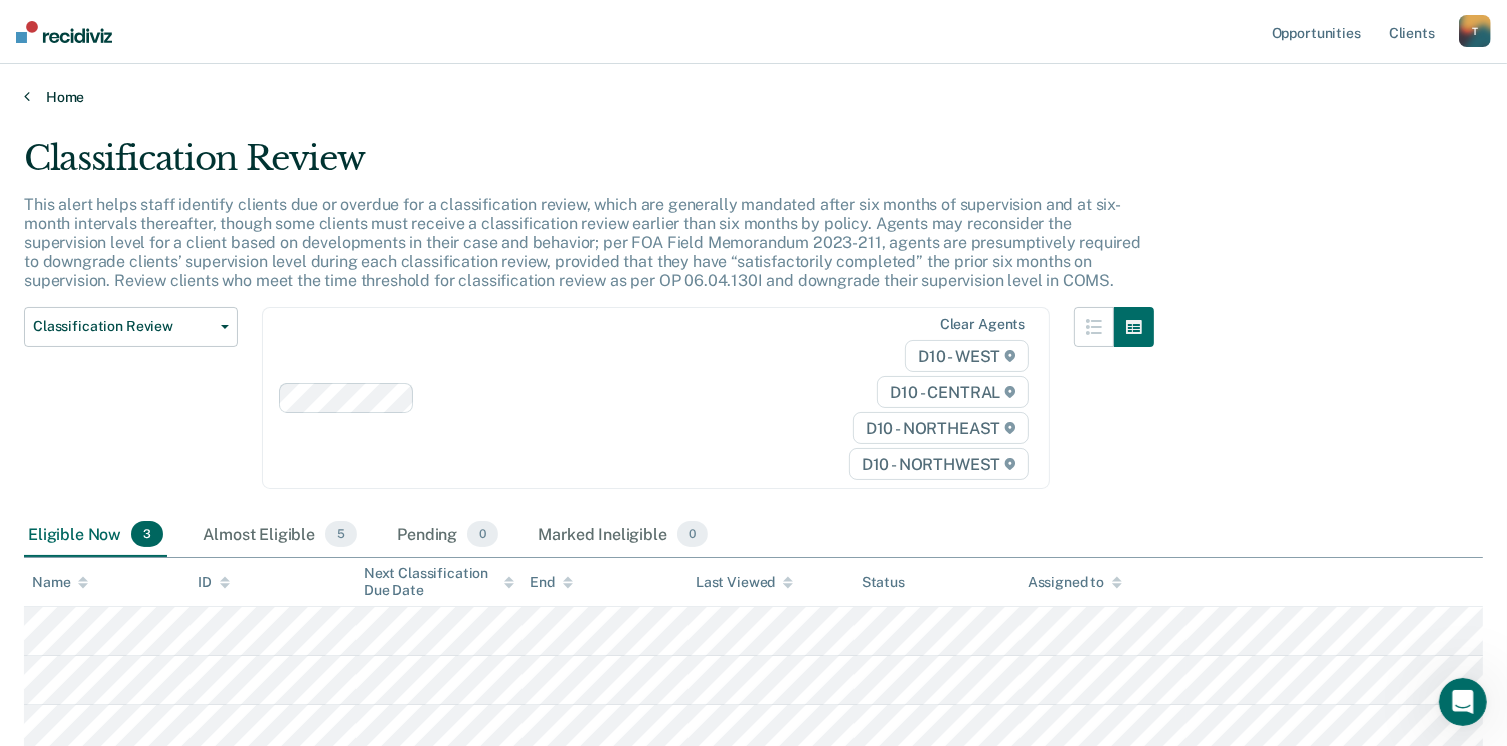 click on "Home" at bounding box center [753, 97] 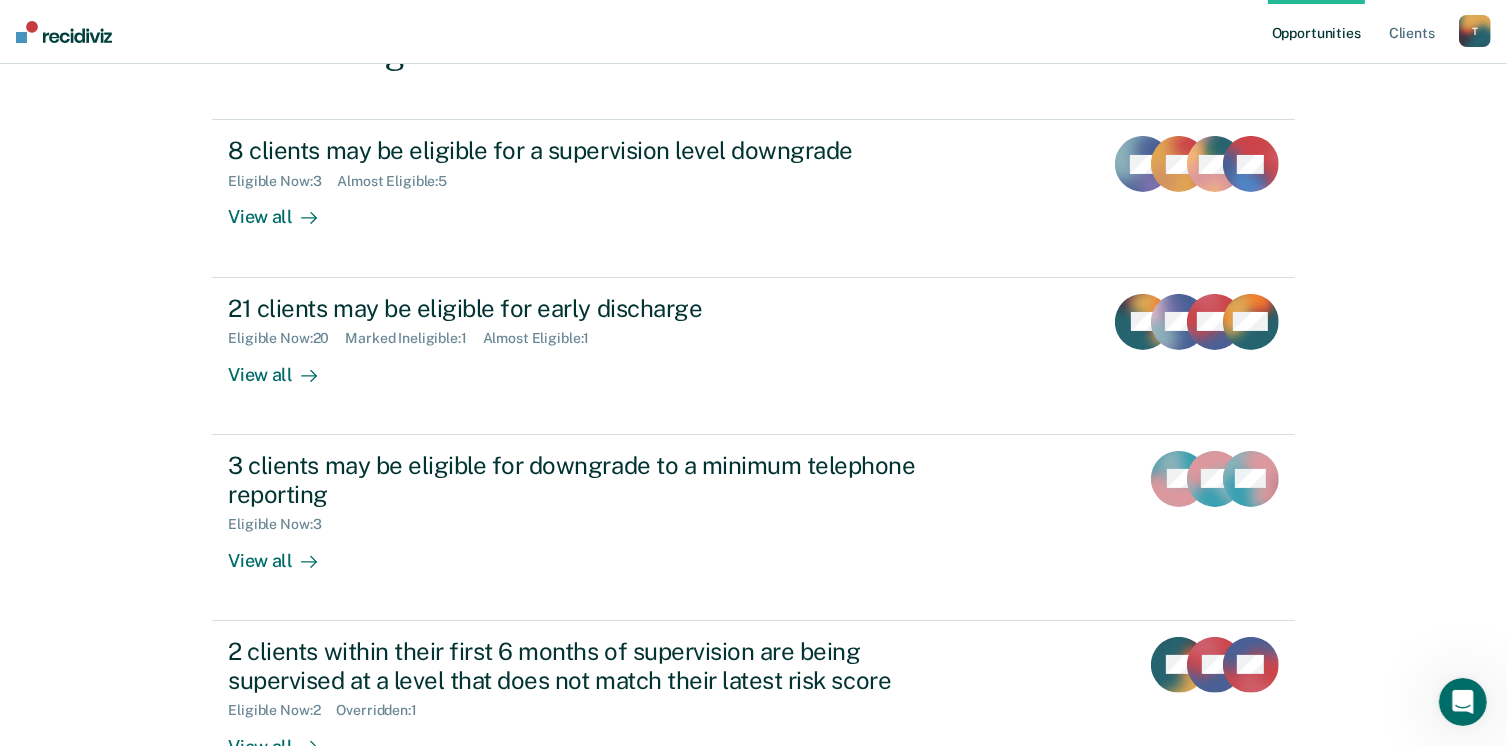 scroll, scrollTop: 300, scrollLeft: 0, axis: vertical 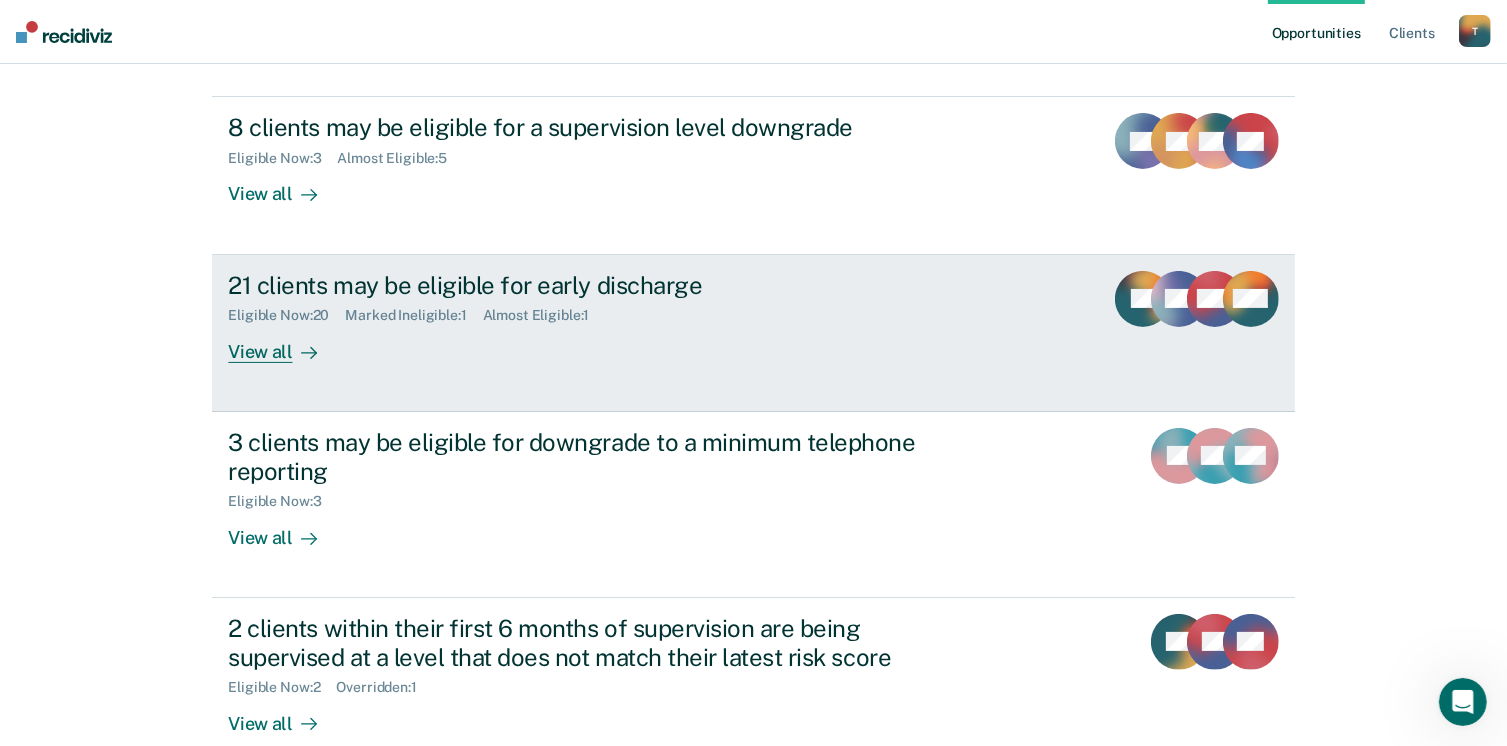 click on "View all" at bounding box center (284, 343) 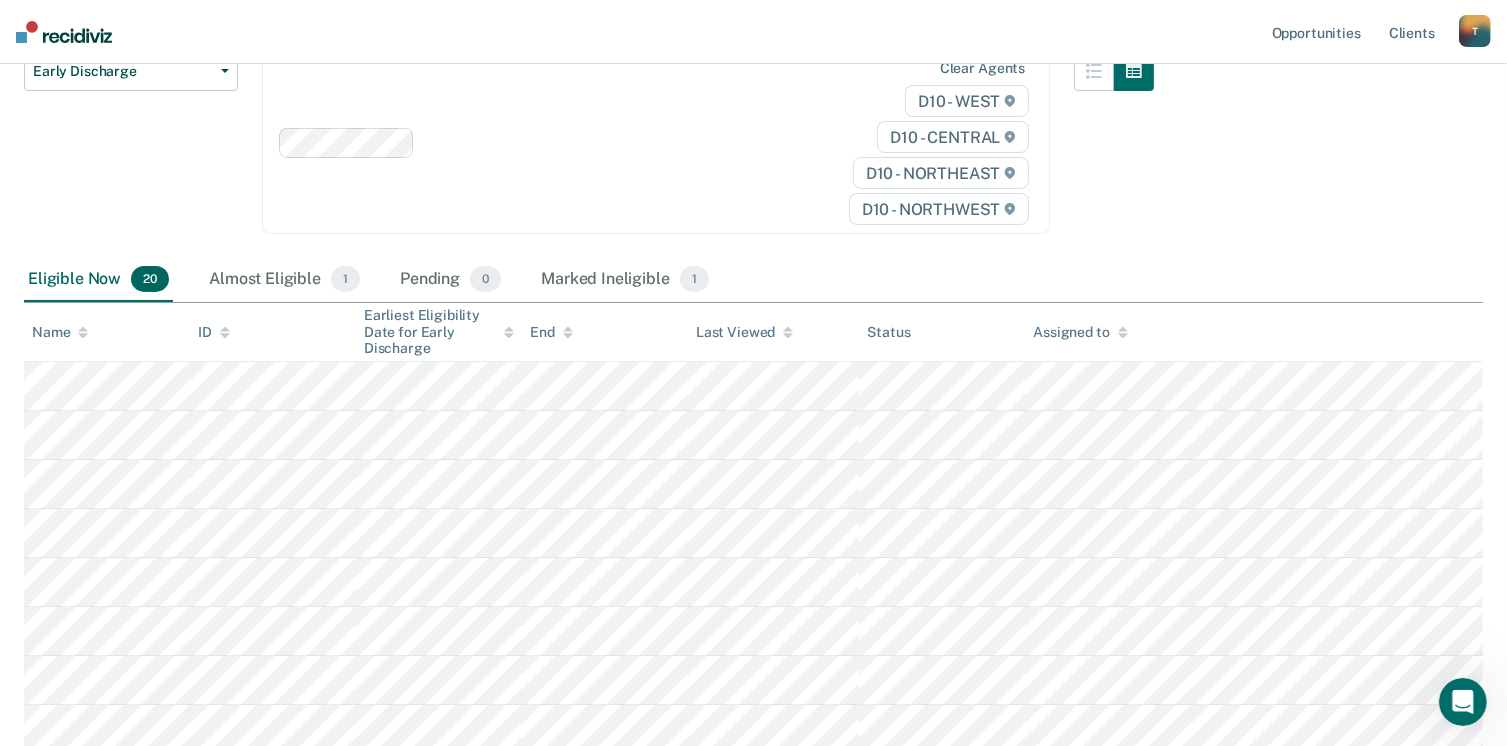 scroll, scrollTop: 0, scrollLeft: 0, axis: both 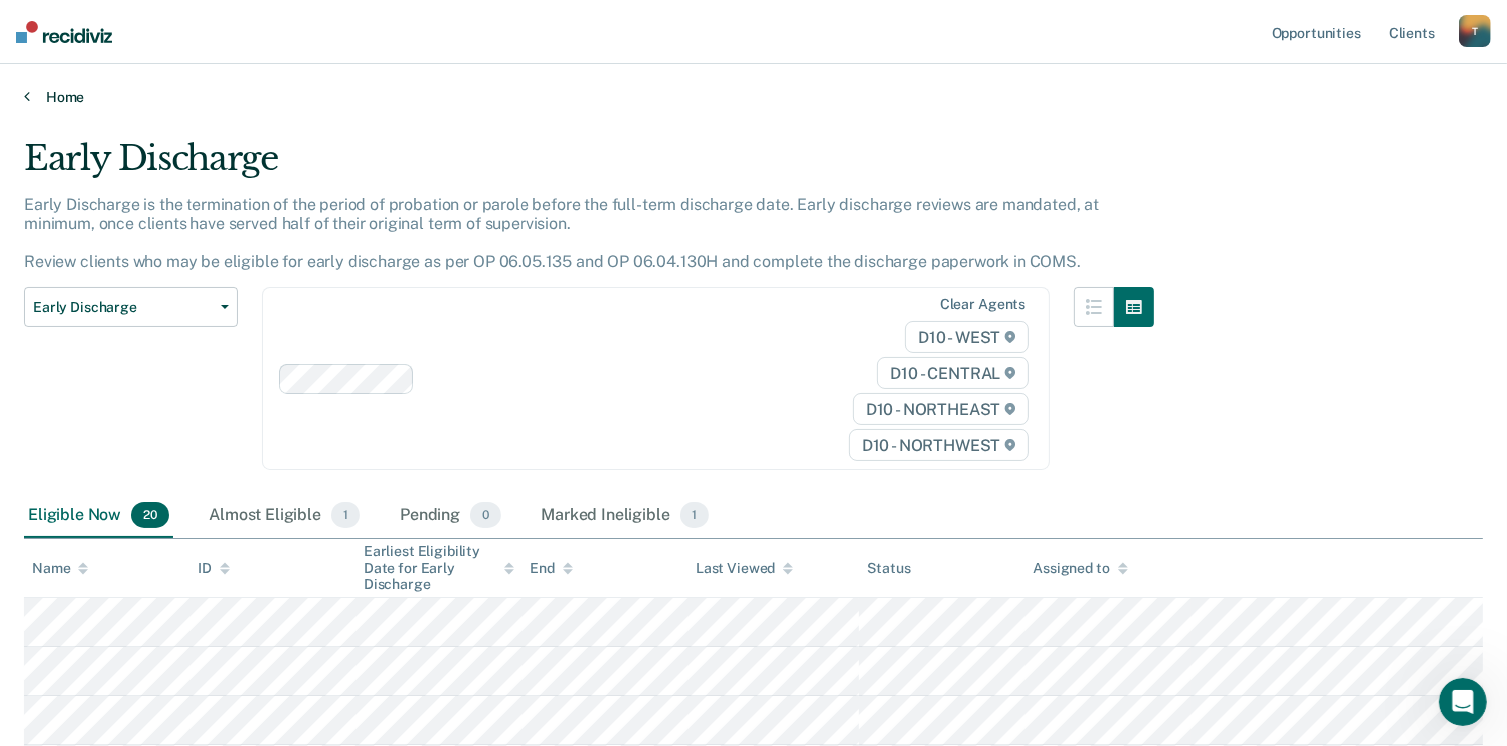 click on "Home" at bounding box center [753, 97] 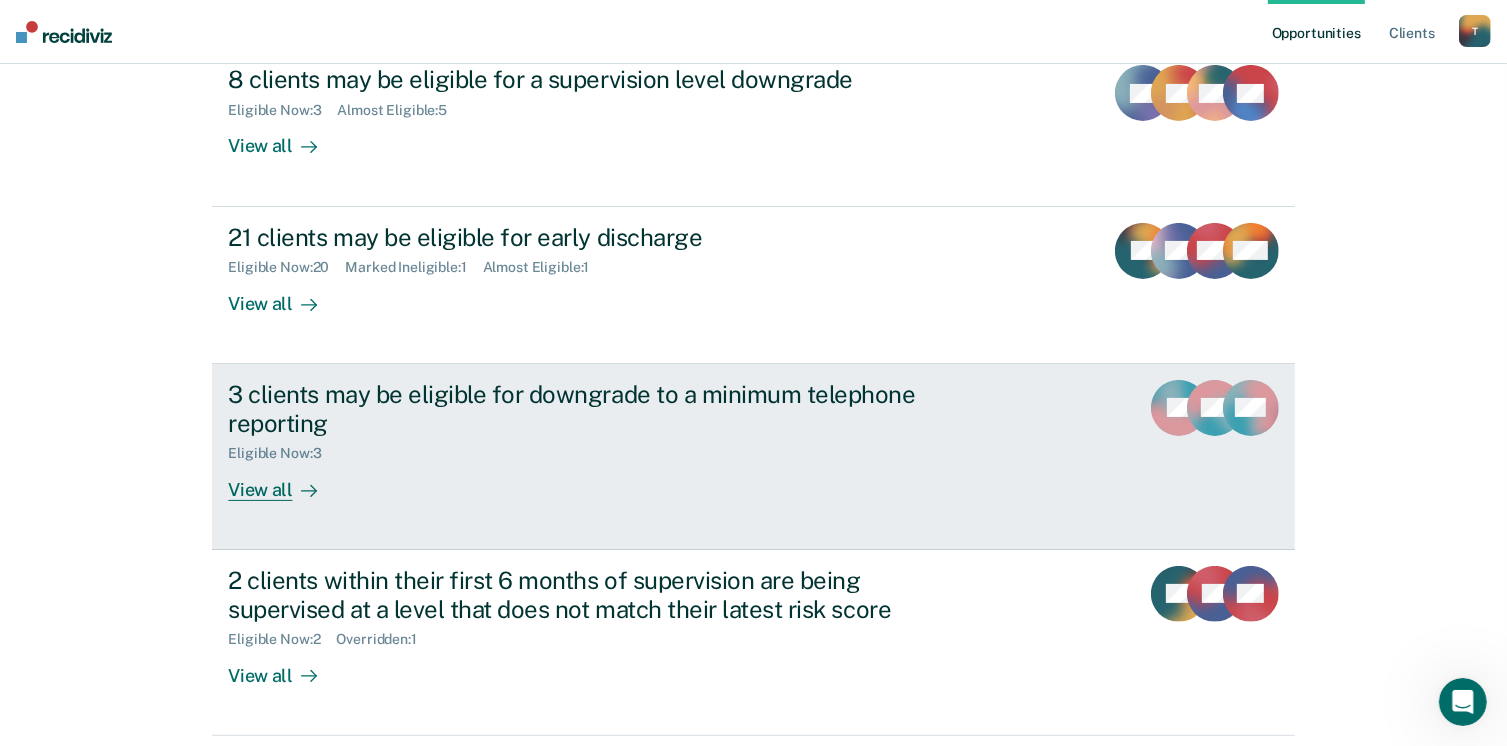 scroll, scrollTop: 400, scrollLeft: 0, axis: vertical 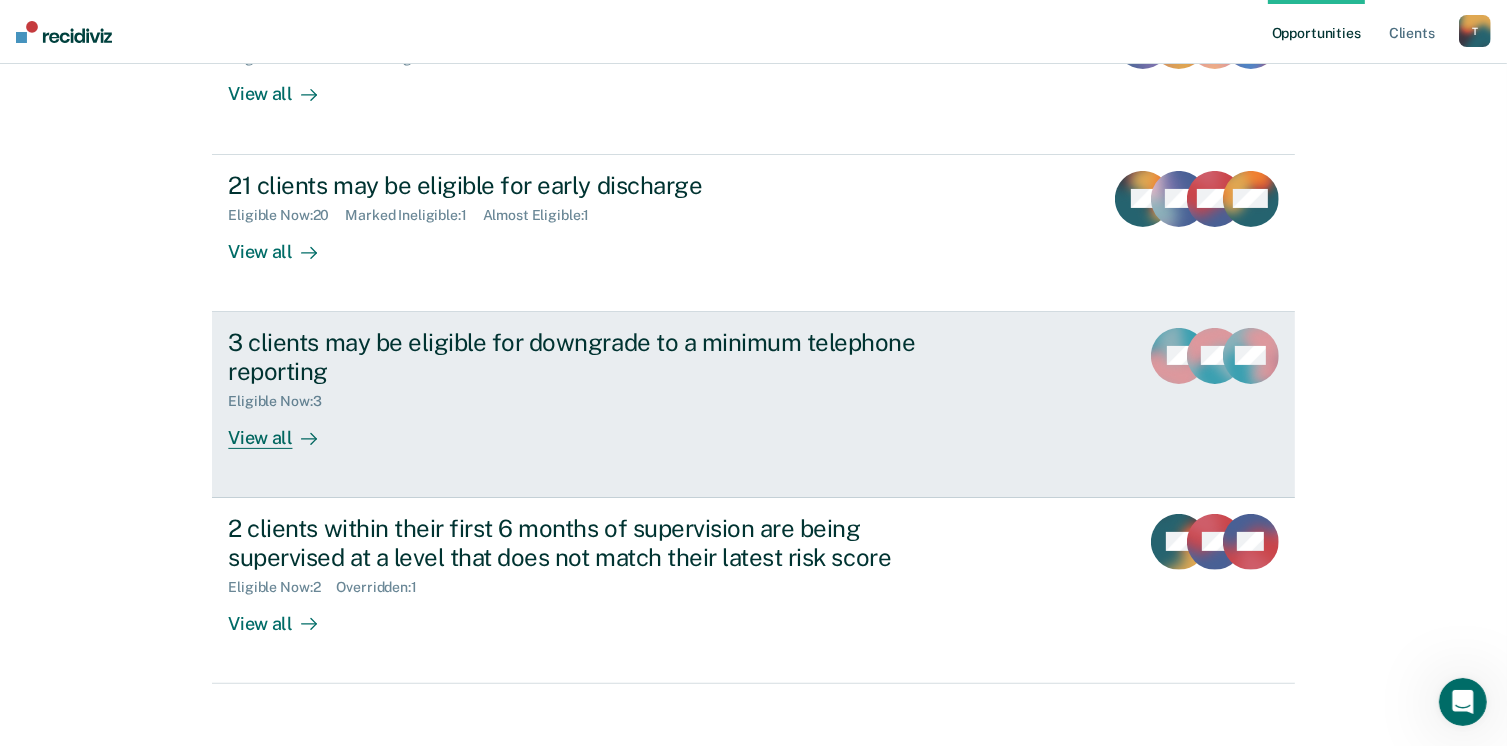 click on "View all" at bounding box center [284, 429] 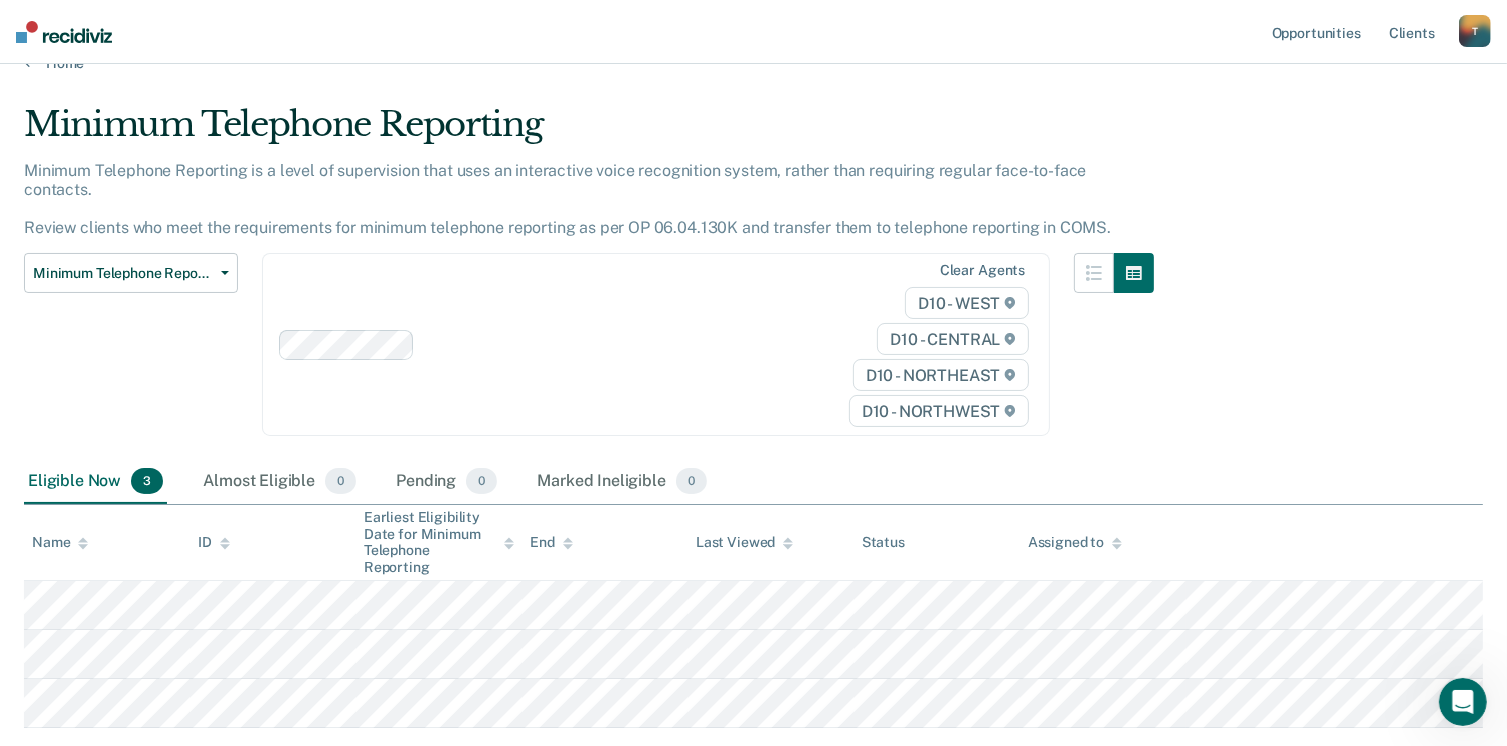 scroll, scrollTop: 0, scrollLeft: 0, axis: both 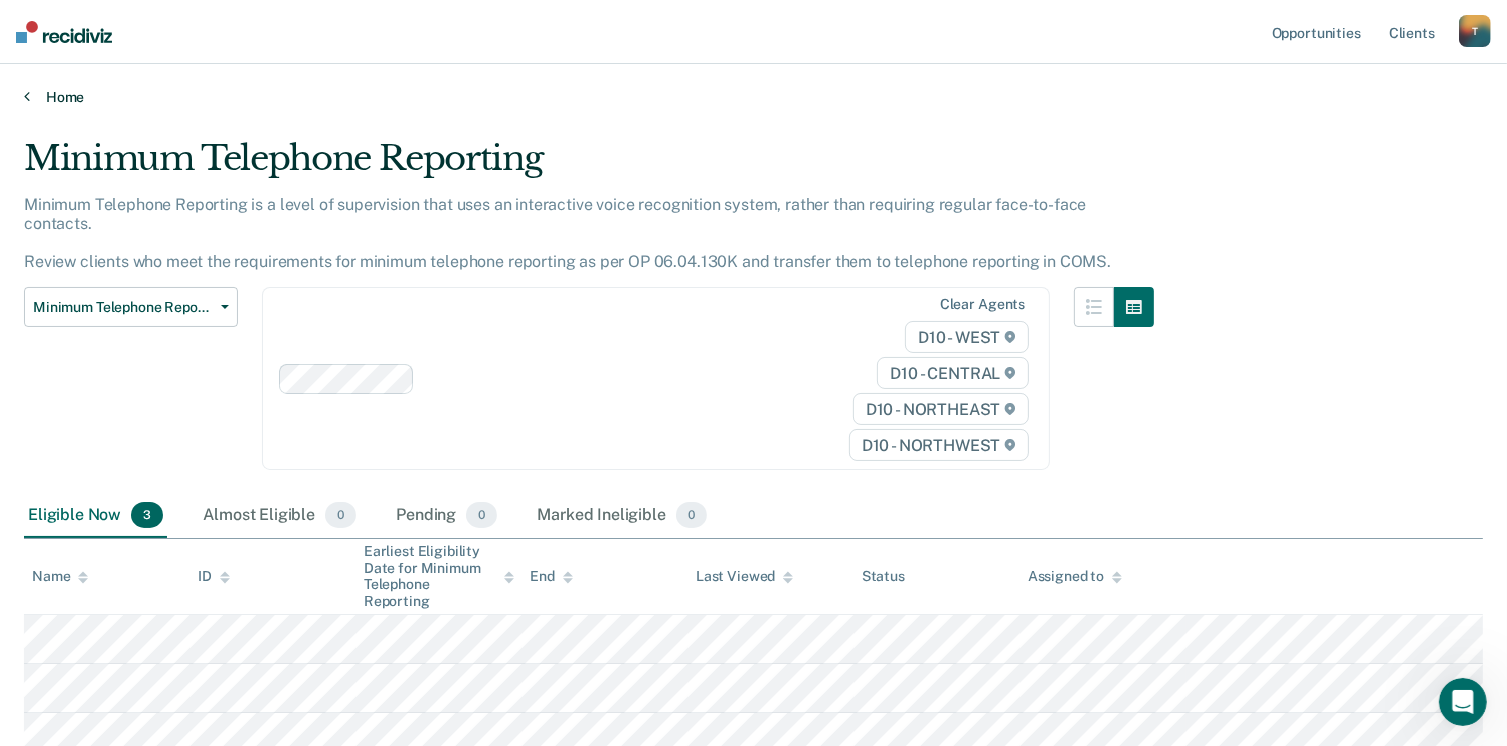 click at bounding box center [27, 96] 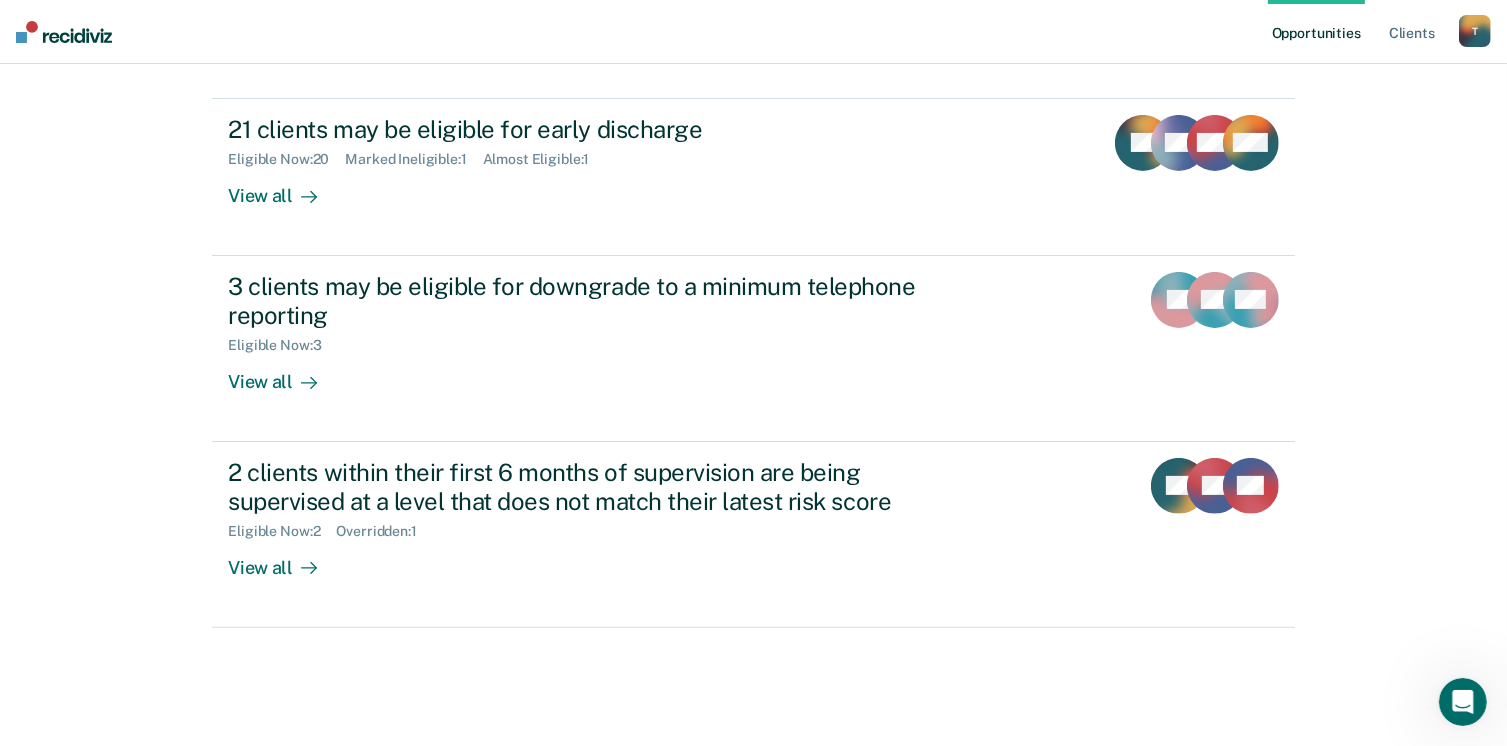 scroll, scrollTop: 458, scrollLeft: 0, axis: vertical 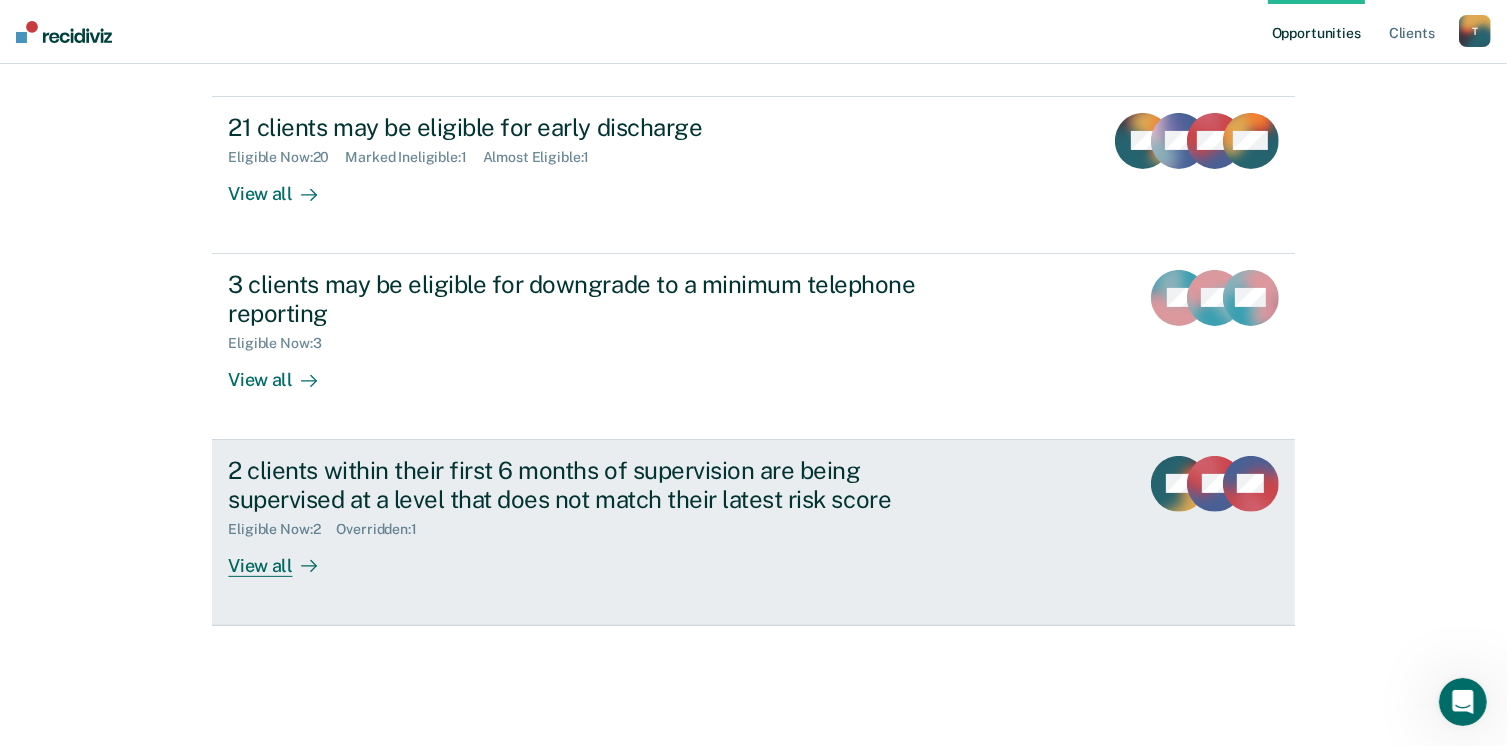 click on "View all" at bounding box center (284, 557) 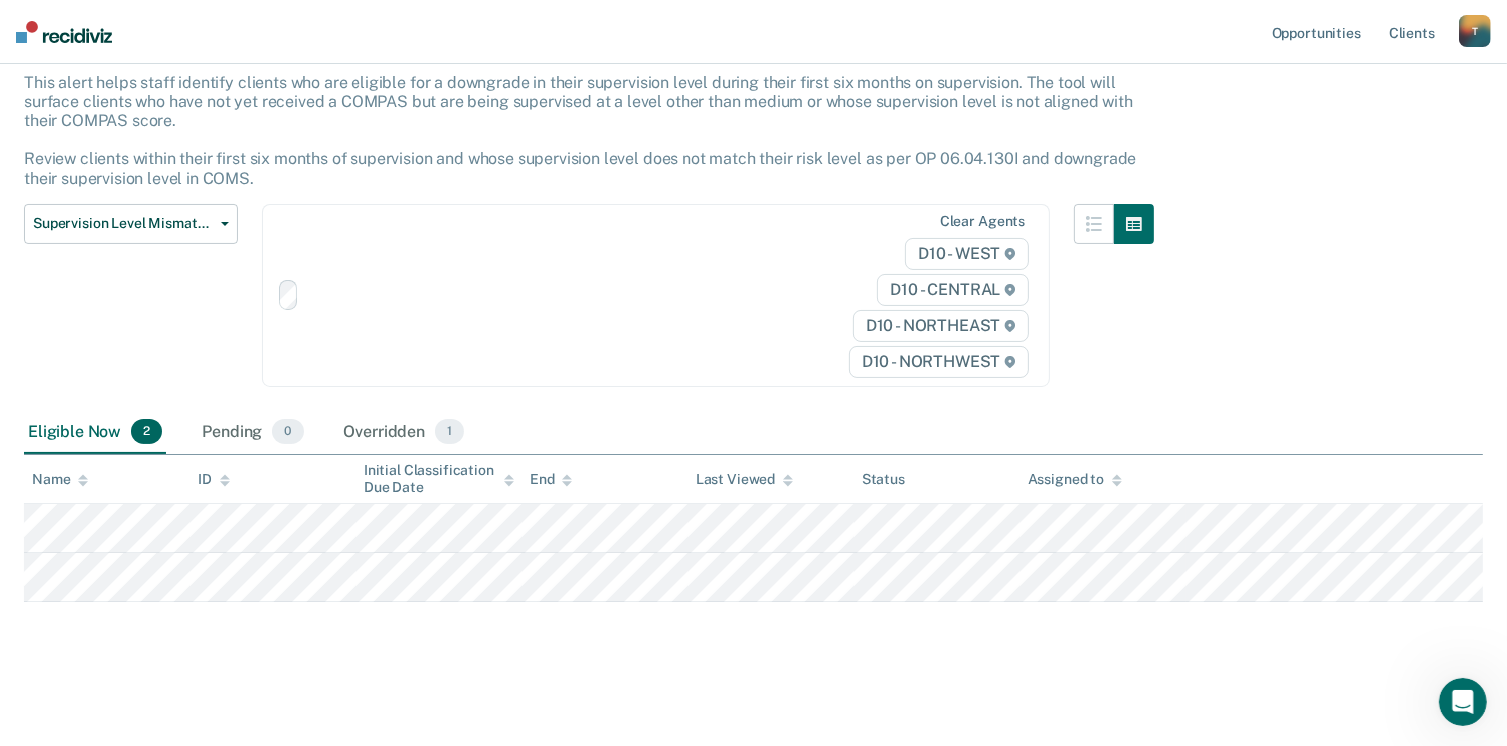 scroll, scrollTop: 0, scrollLeft: 0, axis: both 